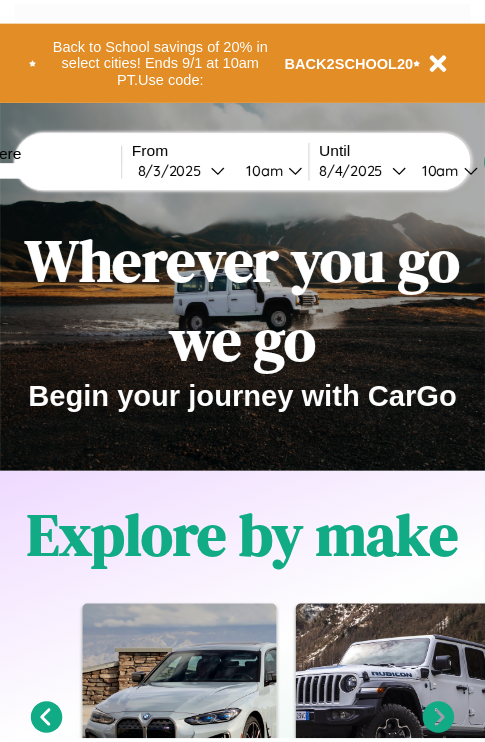 scroll, scrollTop: 0, scrollLeft: 0, axis: both 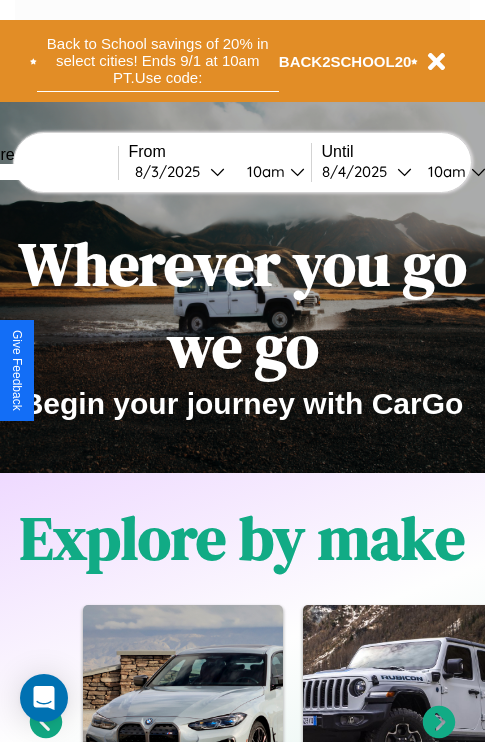 click on "Back to School savings of 20% in select cities! Ends 9/1 at 10am PT.  Use code:" at bounding box center [158, 61] 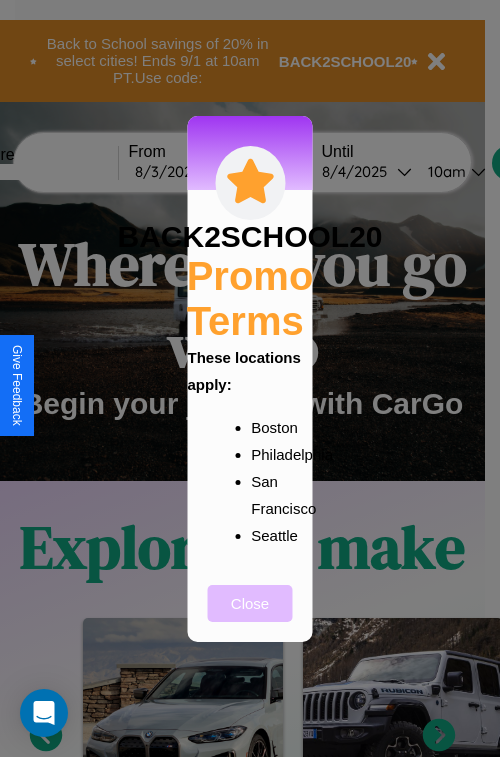 click on "Close" at bounding box center (250, 603) 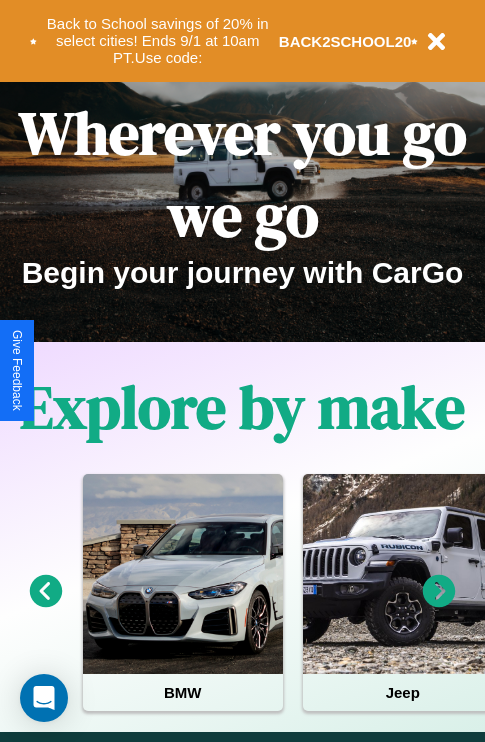 scroll, scrollTop: 308, scrollLeft: 0, axis: vertical 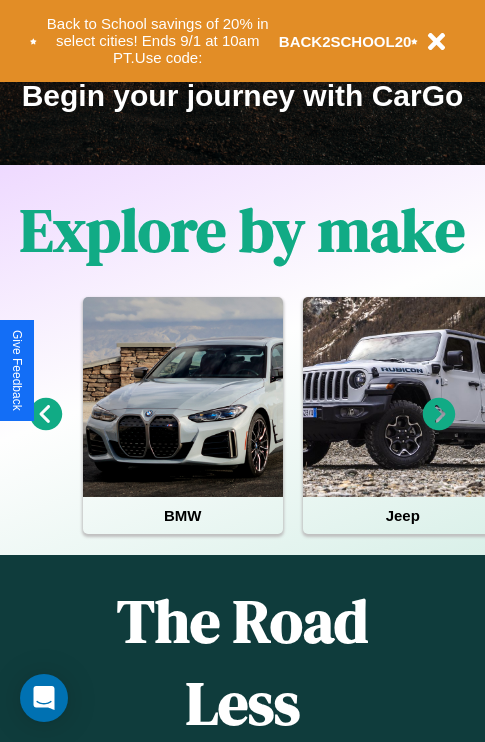 click 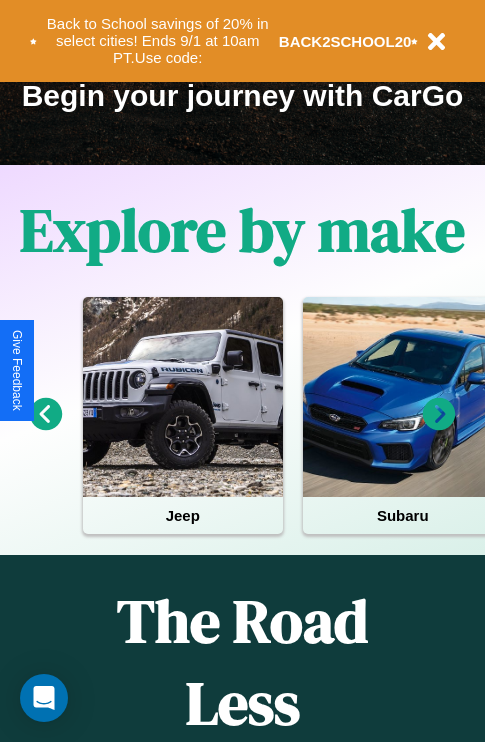 click 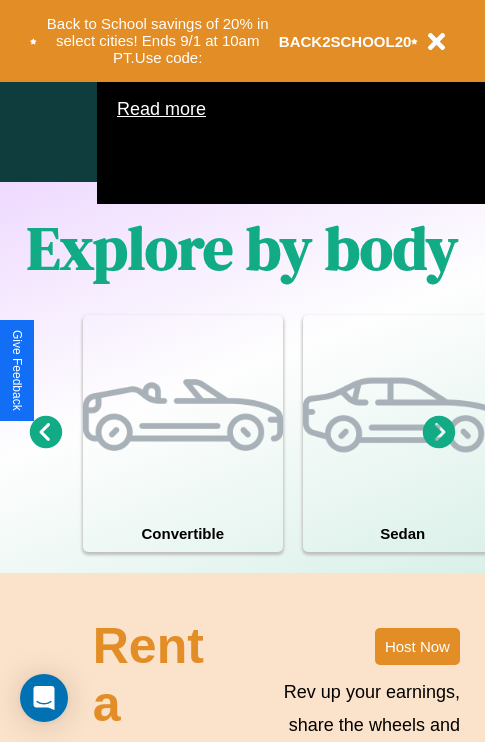 scroll, scrollTop: 1285, scrollLeft: 0, axis: vertical 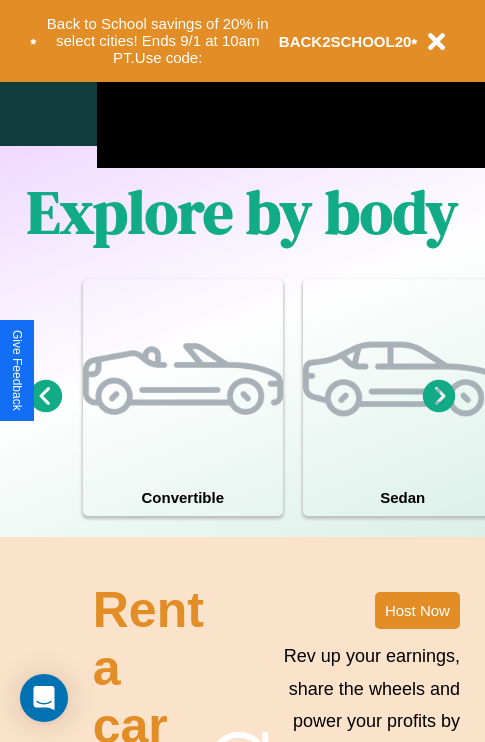 click 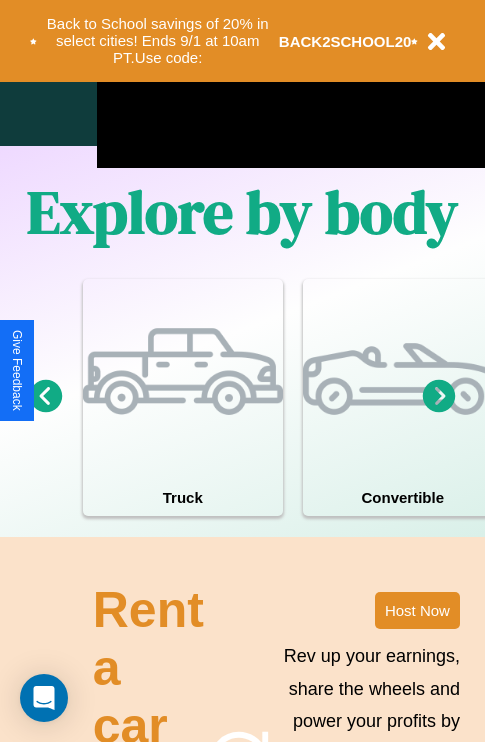 click 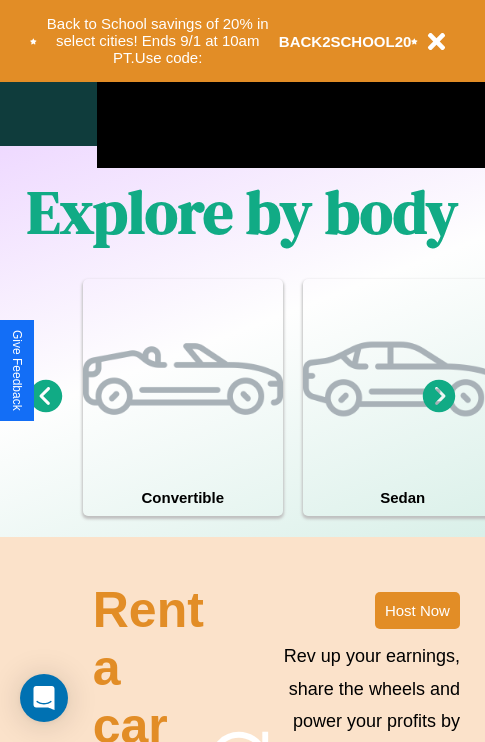 click 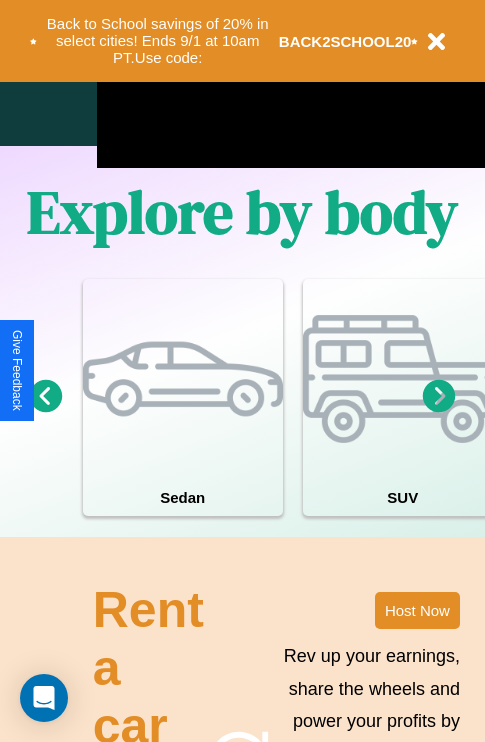 click 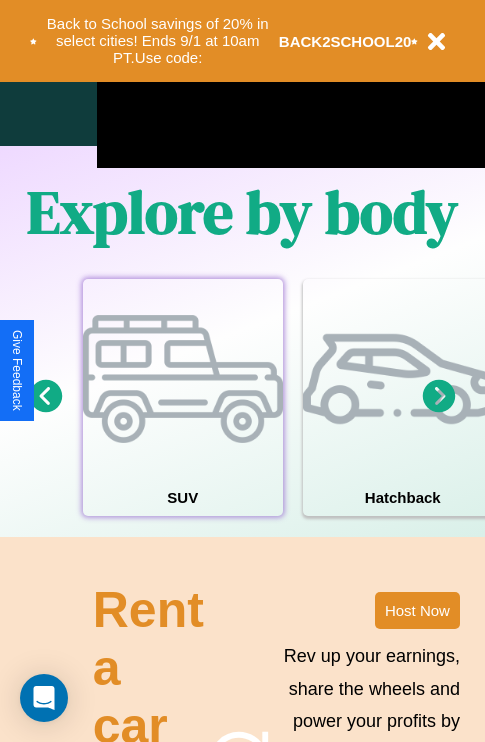 click at bounding box center [183, 379] 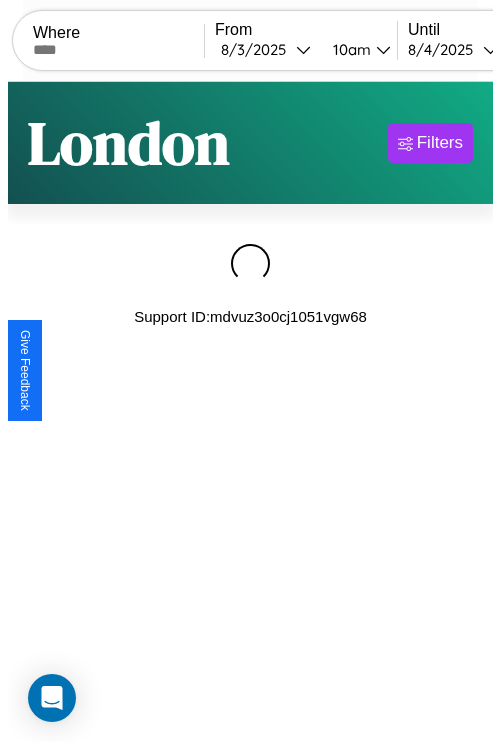 scroll, scrollTop: 0, scrollLeft: 0, axis: both 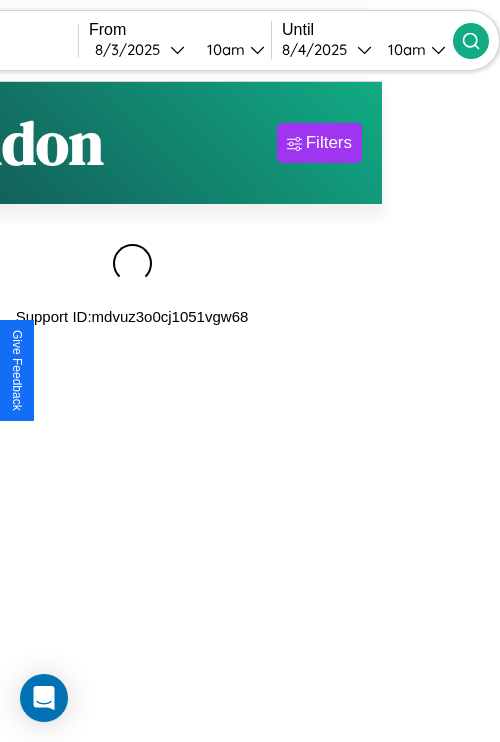 type on "******" 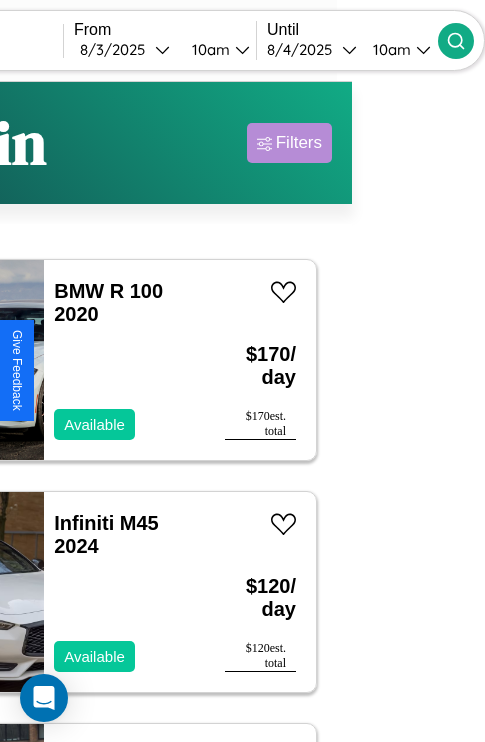 click on "Filters" at bounding box center [299, 143] 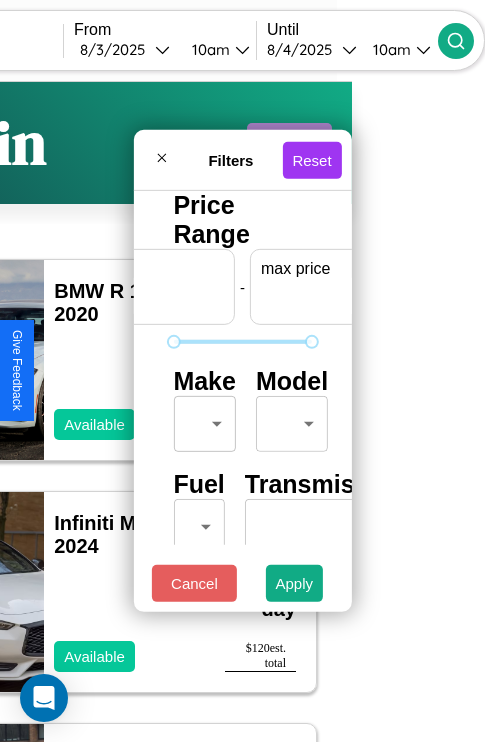 scroll, scrollTop: 0, scrollLeft: 124, axis: horizontal 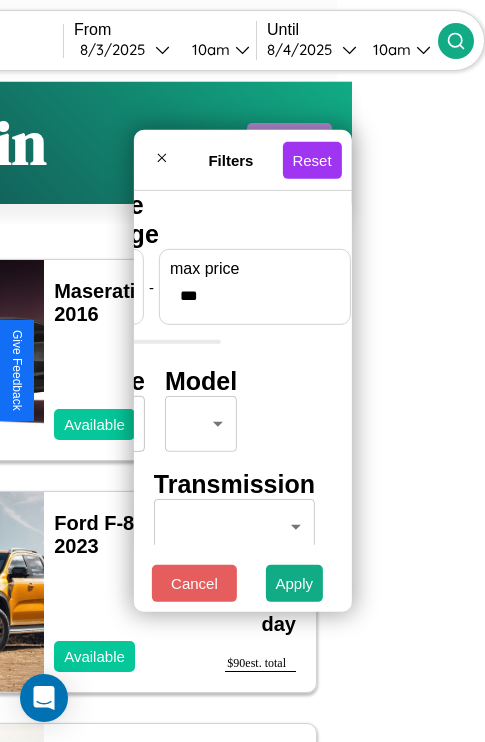 type on "***" 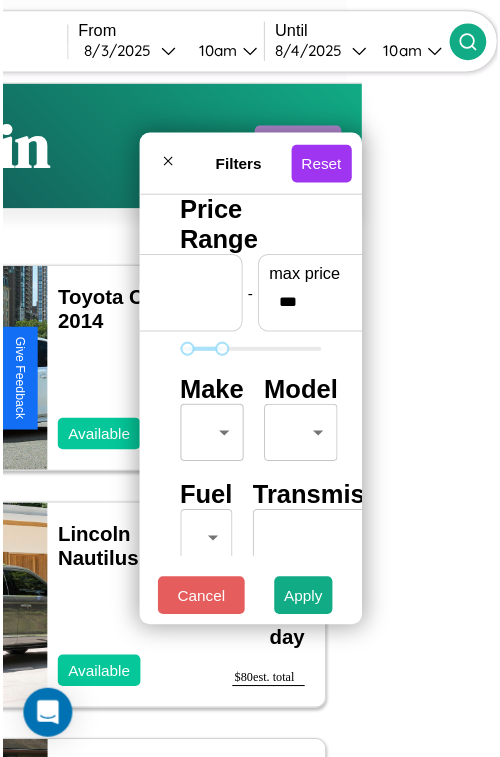 scroll, scrollTop: 59, scrollLeft: 0, axis: vertical 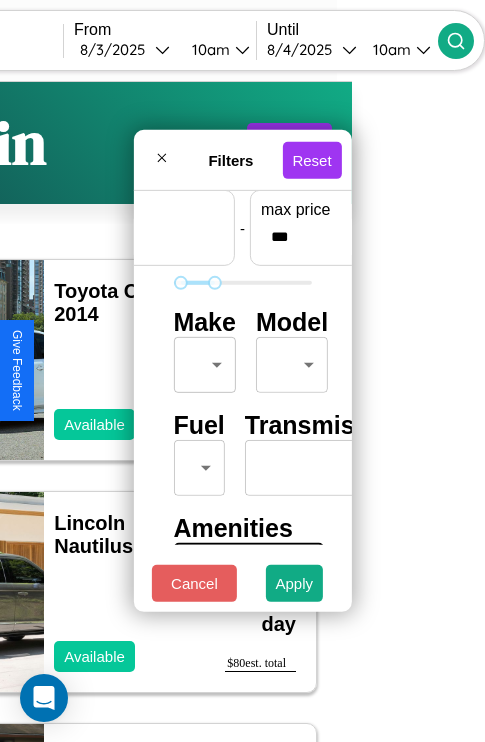 type on "**" 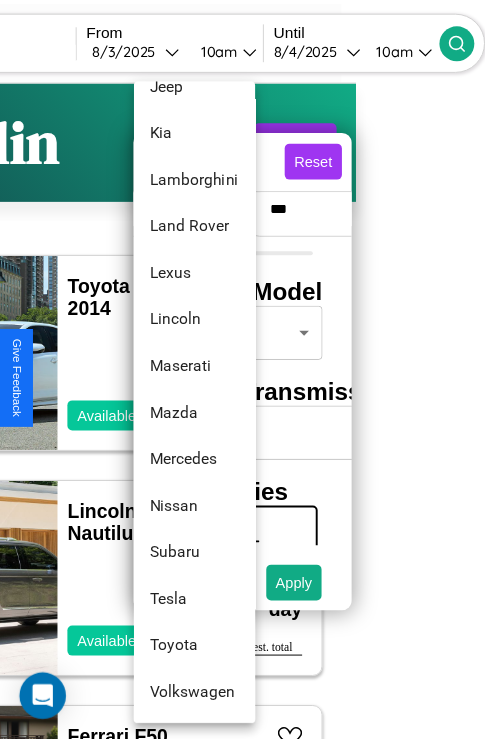 scroll, scrollTop: 1083, scrollLeft: 0, axis: vertical 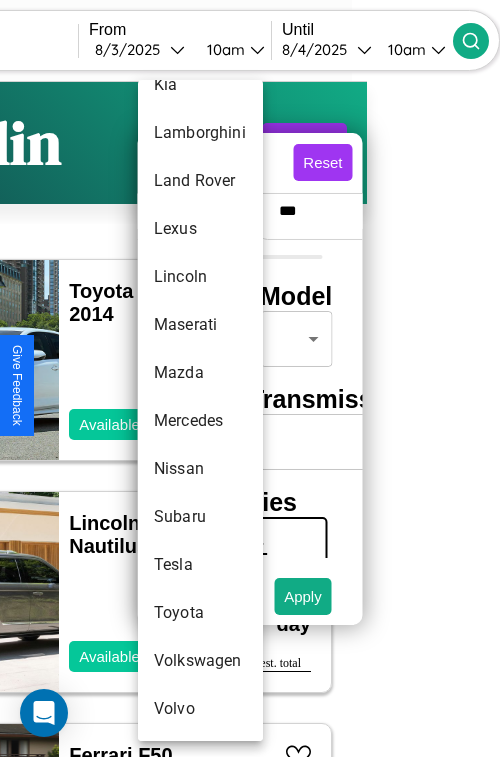click on "Tesla" at bounding box center (200, 565) 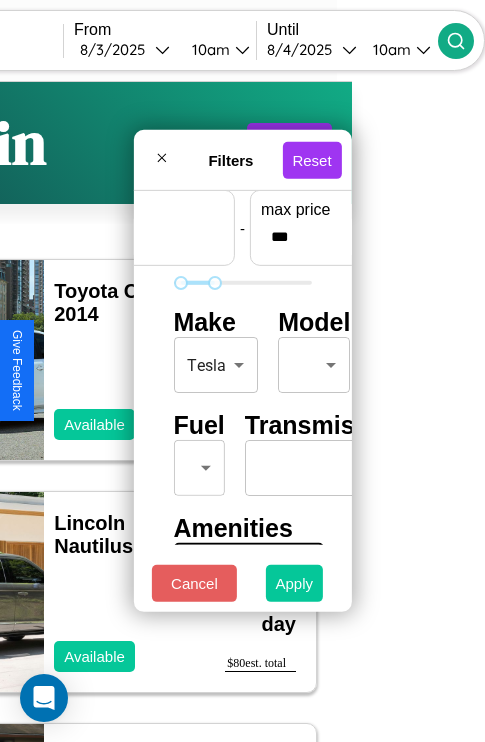 click on "Apply" at bounding box center (295, 583) 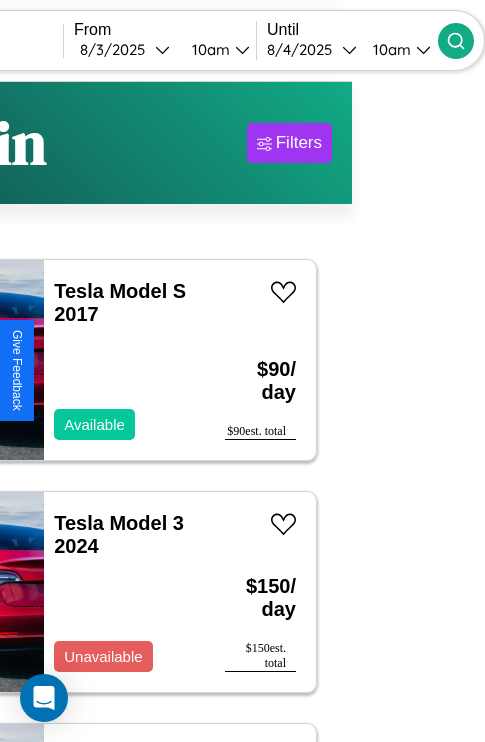 scroll, scrollTop: 87, scrollLeft: 35, axis: both 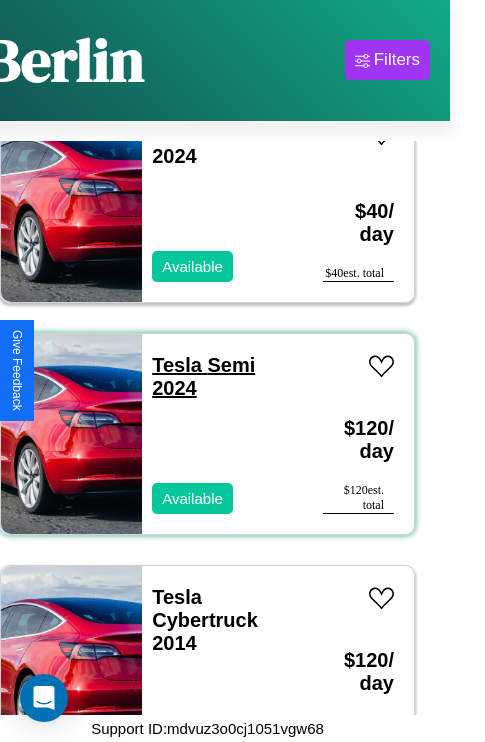 click on "Tesla   Semi   2024" at bounding box center [203, 376] 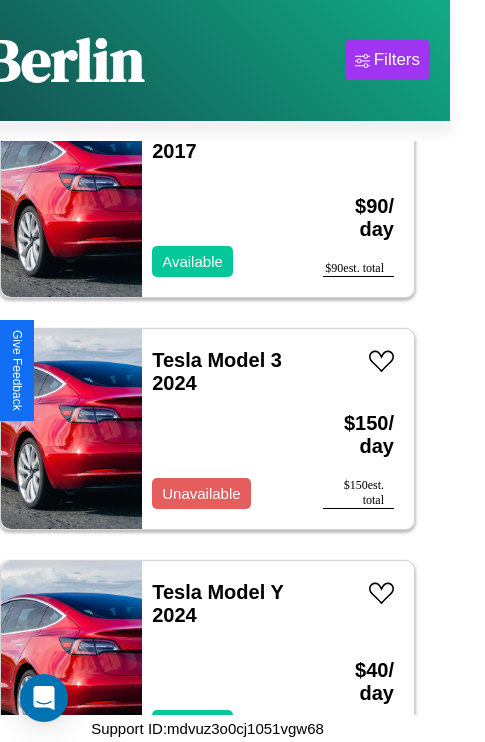 scroll, scrollTop: 75, scrollLeft: 0, axis: vertical 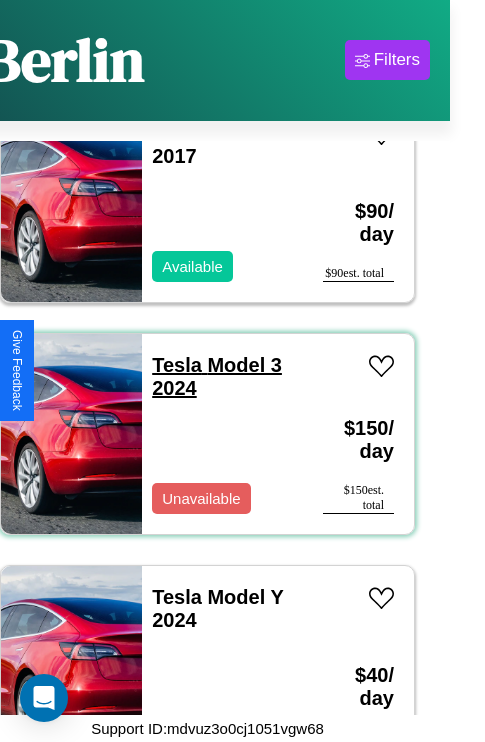 click on "Tesla   Model 3   2024" at bounding box center (217, 376) 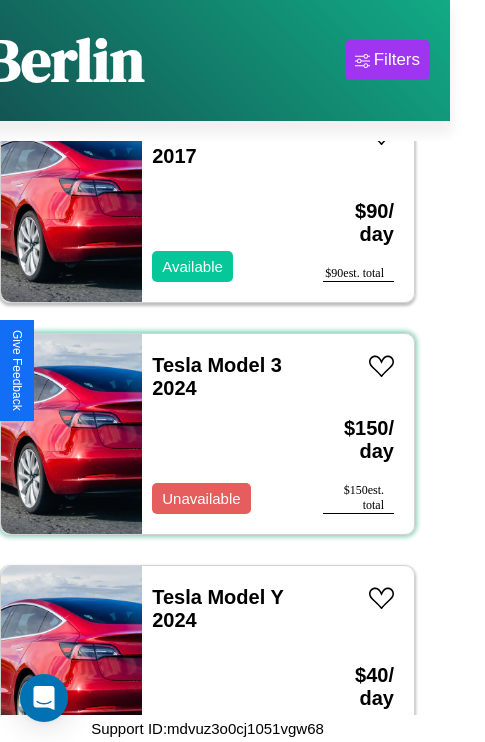 click on "Tesla   Model 3   2024 Unavailable" at bounding box center [222, 434] 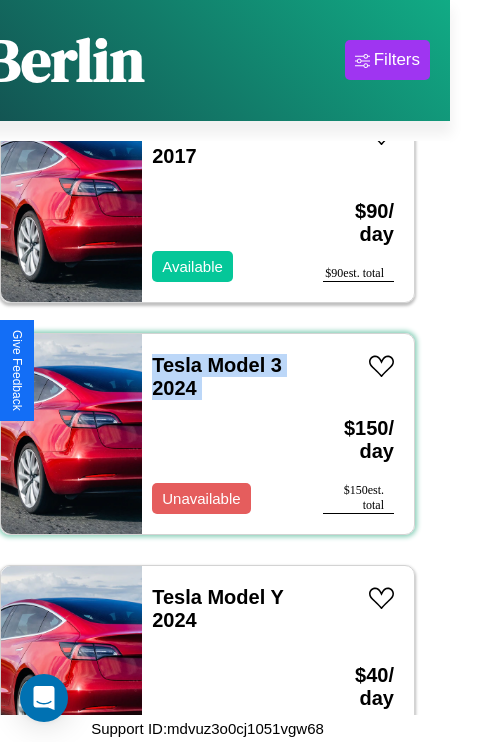click on "Tesla   Model 3   2024 Unavailable" at bounding box center (222, 434) 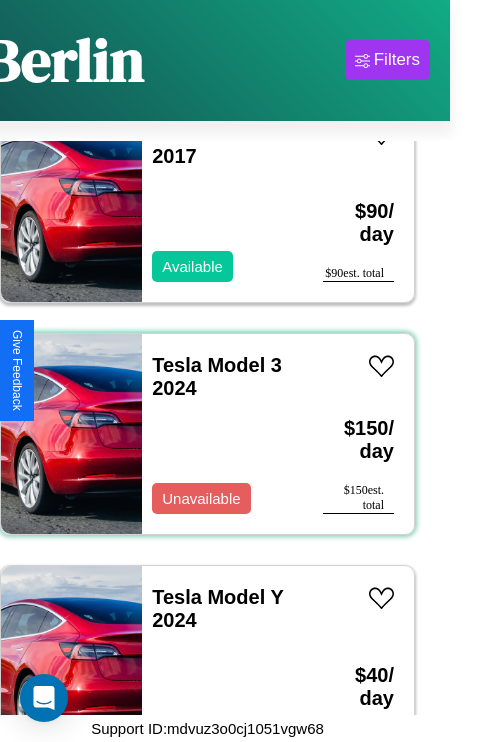 click on "Tesla   Model 3   2024 Unavailable" at bounding box center (222, 434) 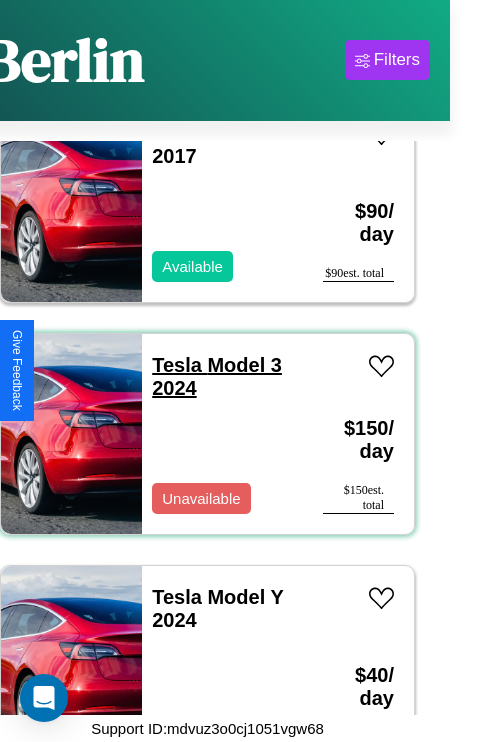 click on "Tesla   Model 3   2024" at bounding box center [217, 376] 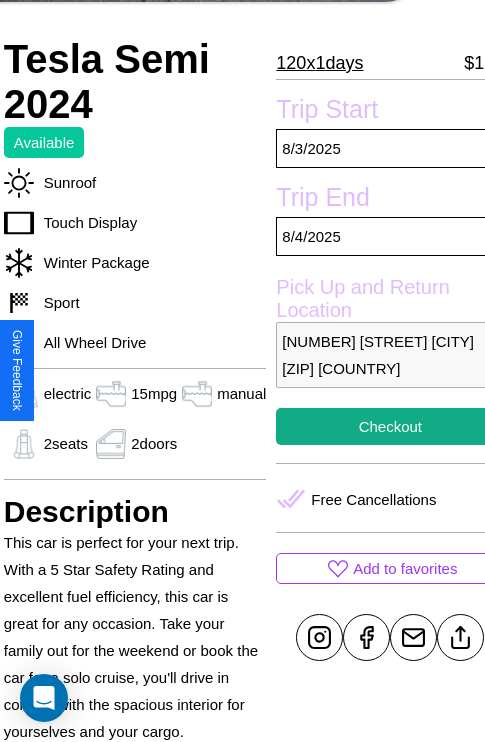 scroll, scrollTop: 408, scrollLeft: 80, axis: both 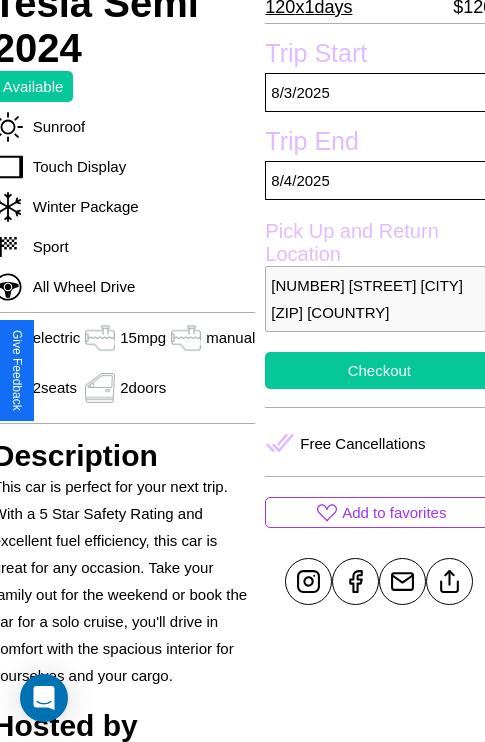 click on "Checkout" at bounding box center [379, 370] 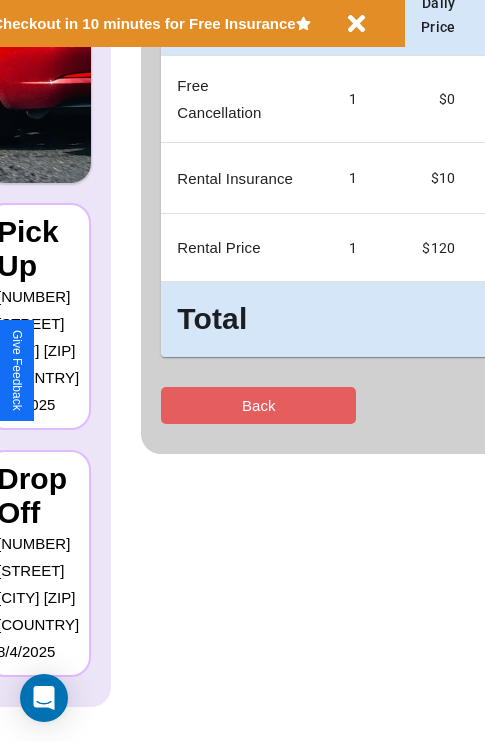 scroll, scrollTop: 0, scrollLeft: 0, axis: both 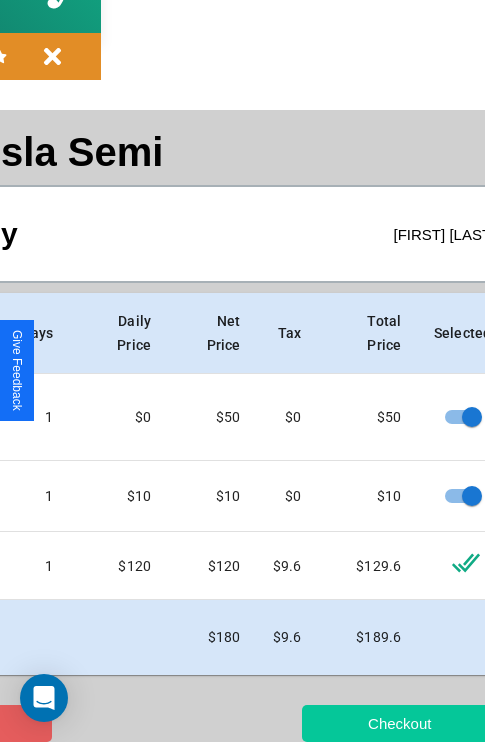 click on "Checkout" at bounding box center [399, 723] 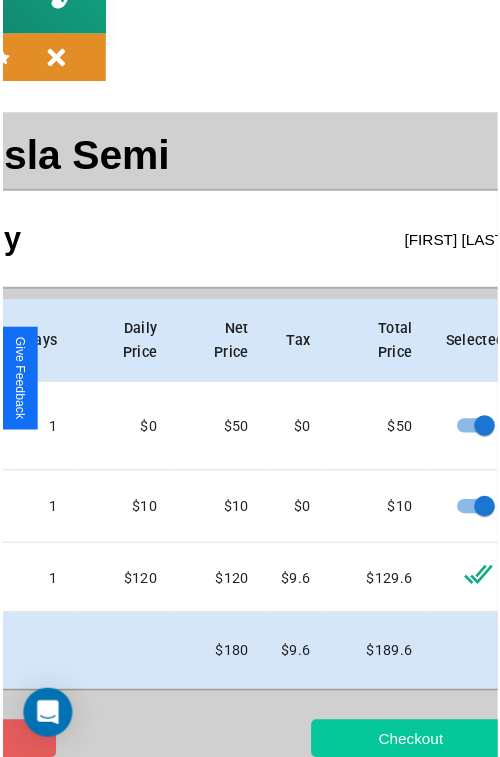 scroll, scrollTop: 0, scrollLeft: 0, axis: both 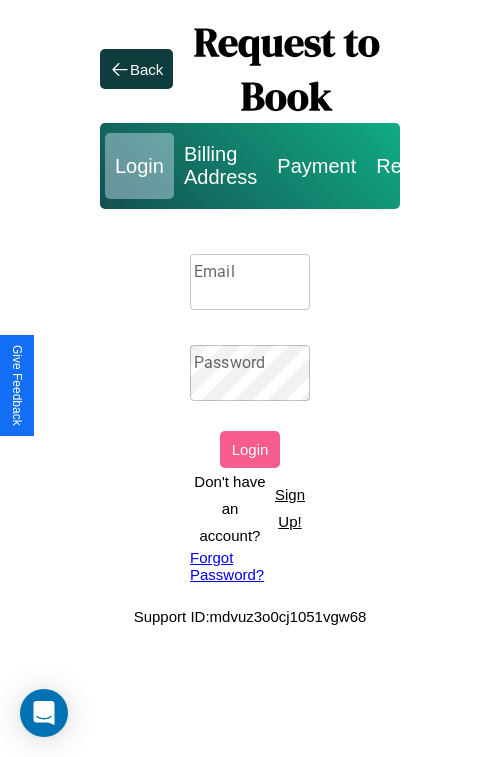 click on "Sign Up!" at bounding box center (290, 508) 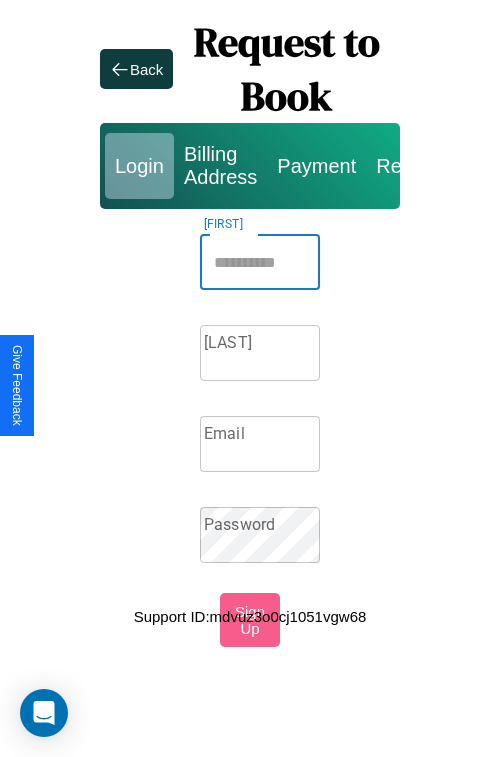 click on "Firstname" at bounding box center (260, 262) 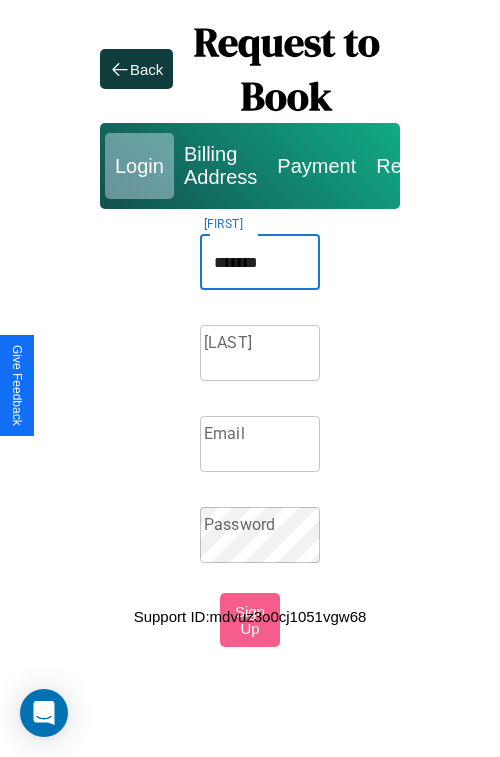 type on "*******" 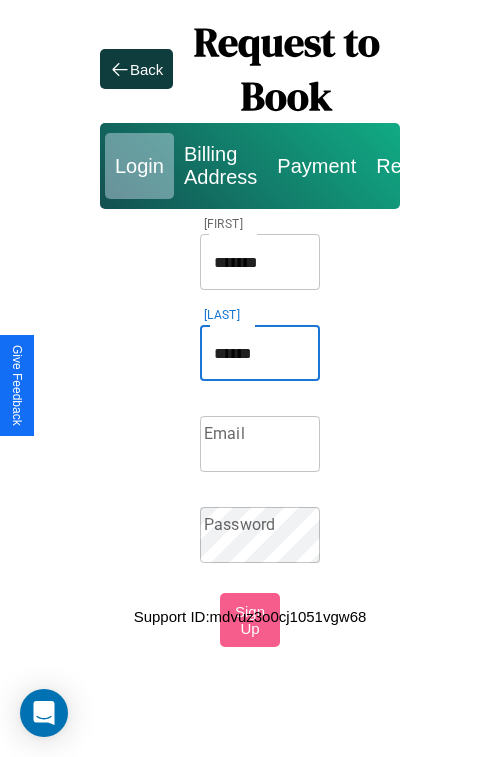 type on "******" 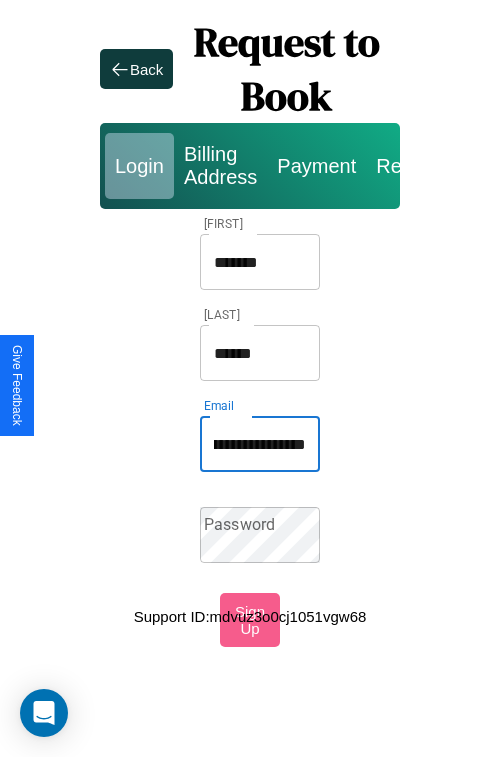 scroll, scrollTop: 0, scrollLeft: 115, axis: horizontal 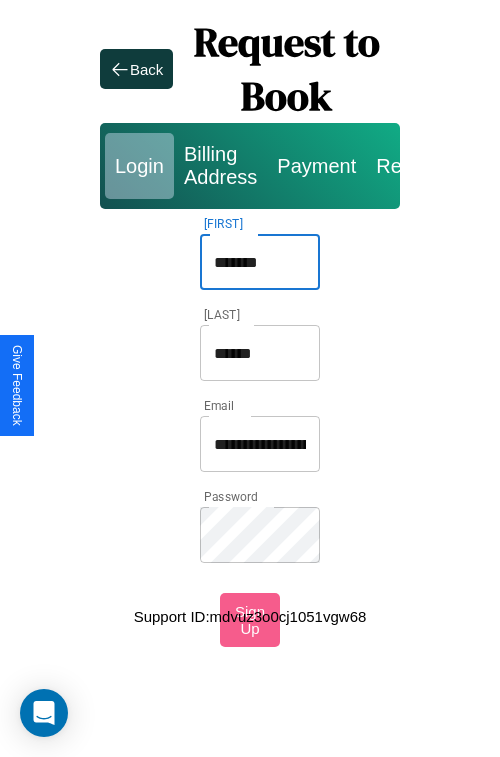 click on "*******" at bounding box center (260, 262) 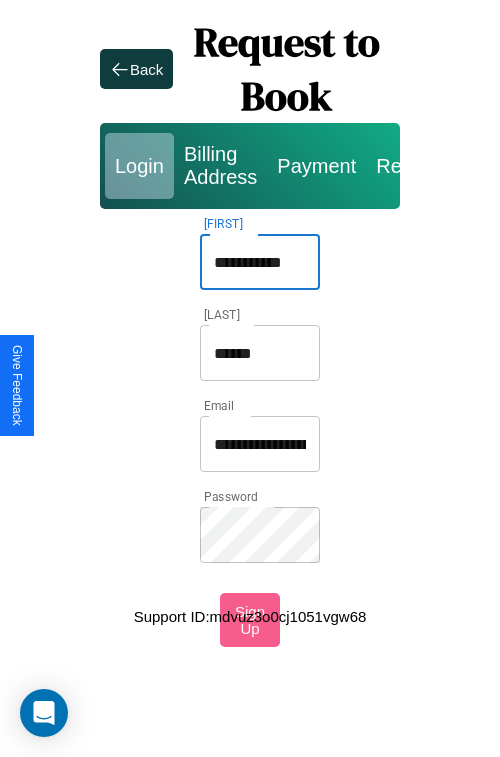 type on "**********" 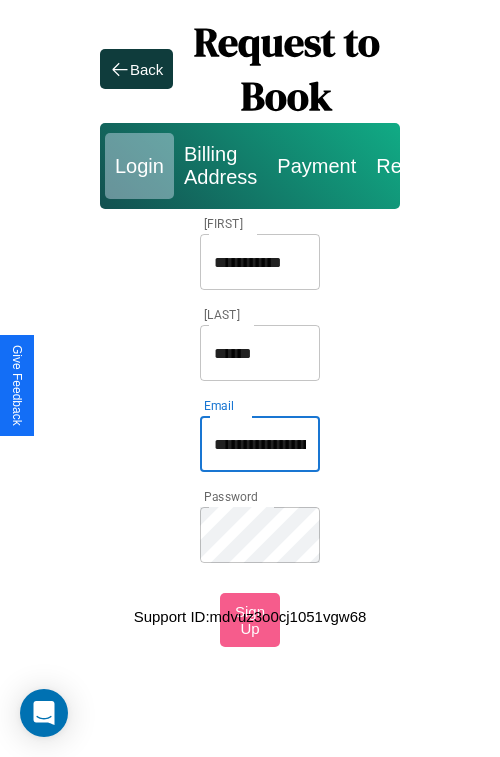 type on "**********" 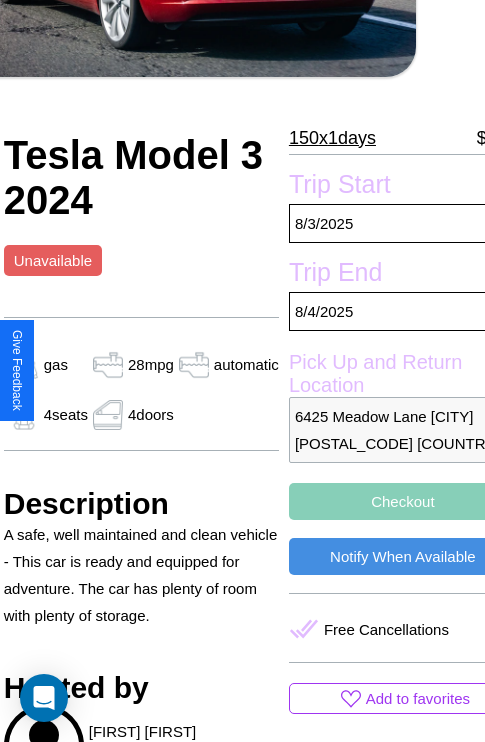 scroll, scrollTop: 336, scrollLeft: 84, axis: both 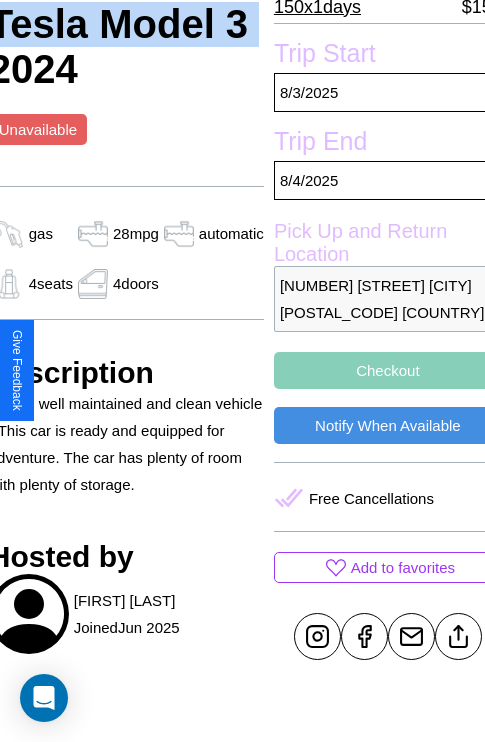click on "Checkout" at bounding box center [388, 370] 